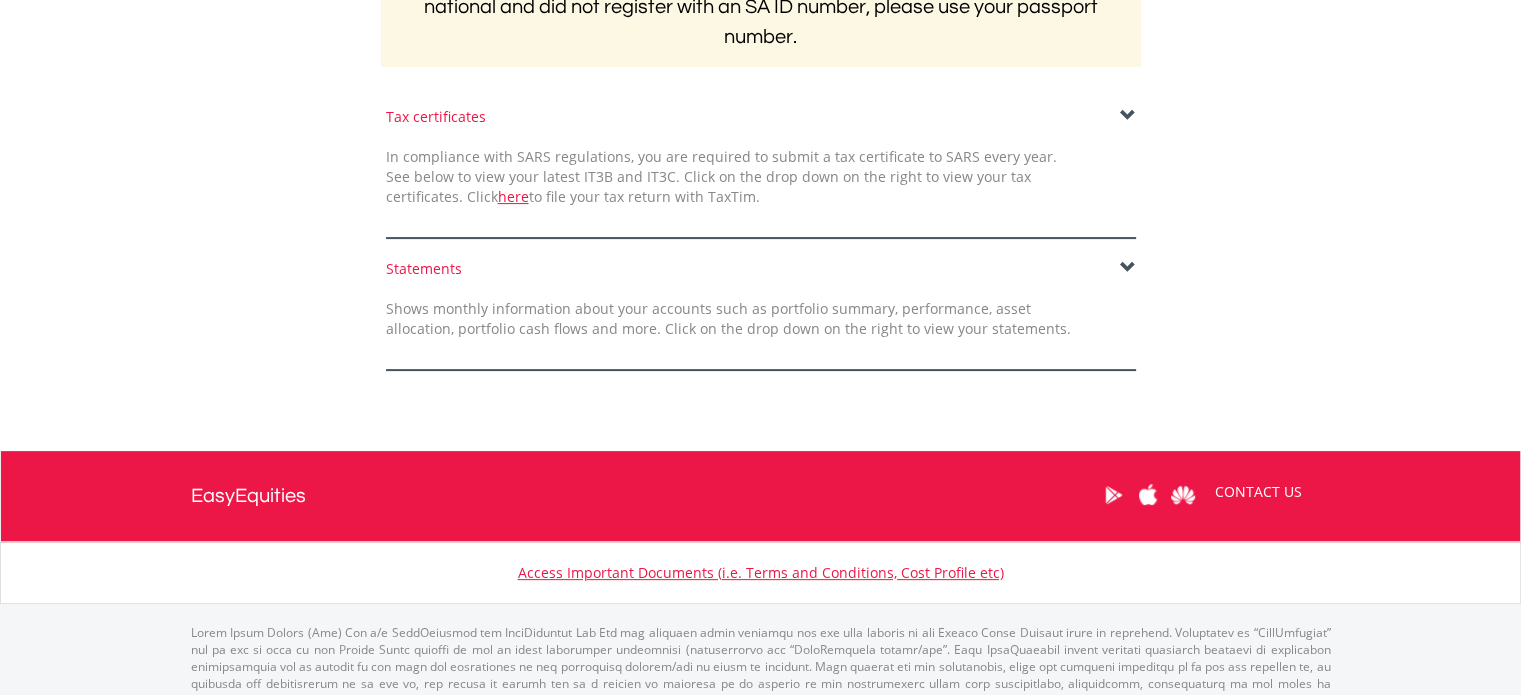 scroll, scrollTop: 500, scrollLeft: 0, axis: vertical 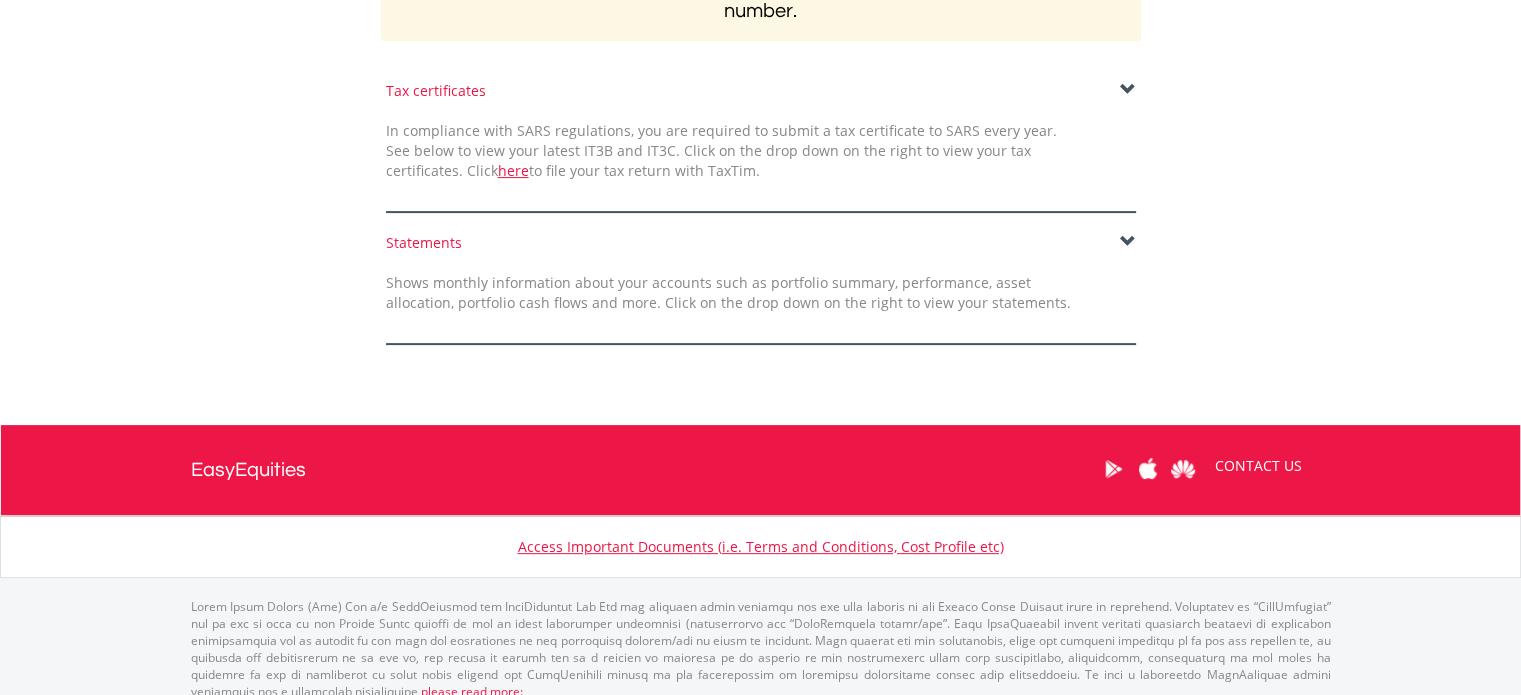 click at bounding box center (1128, 90) 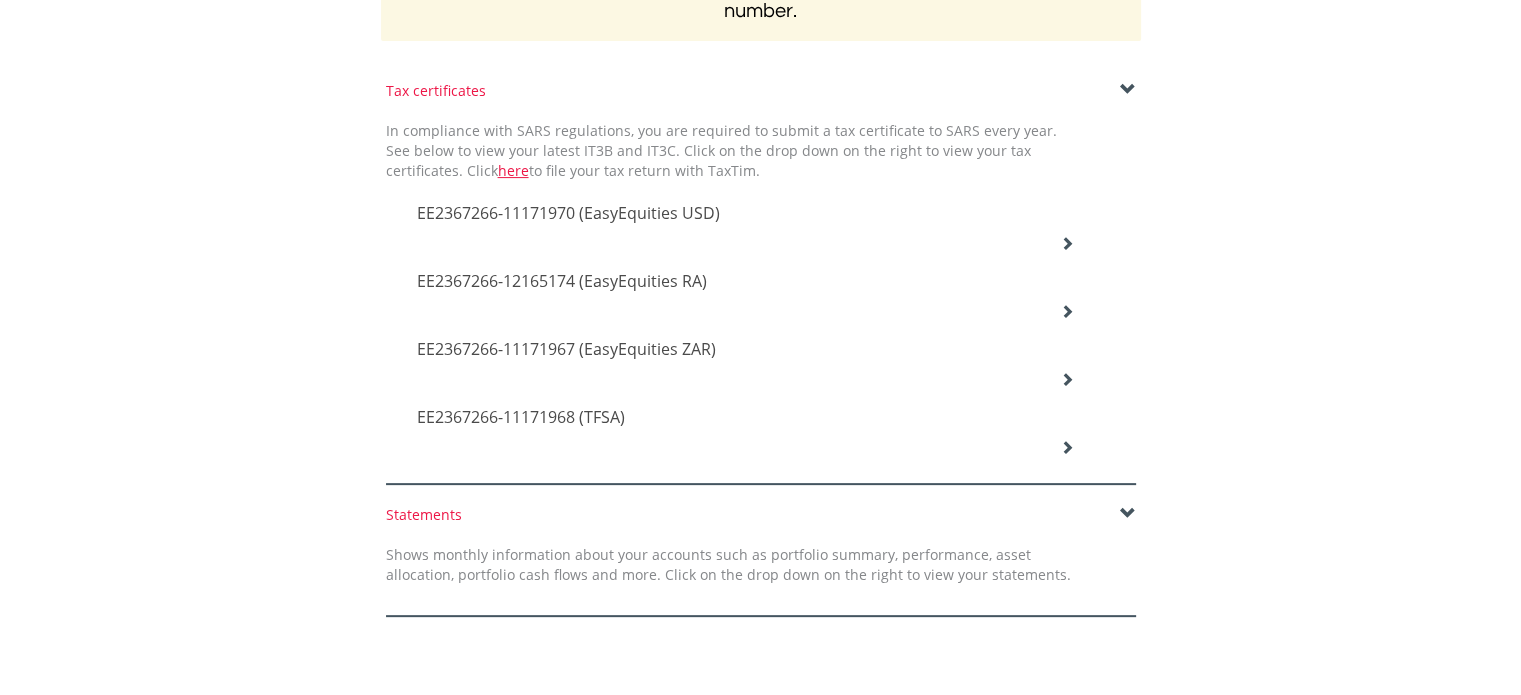 click at bounding box center [1067, 243] 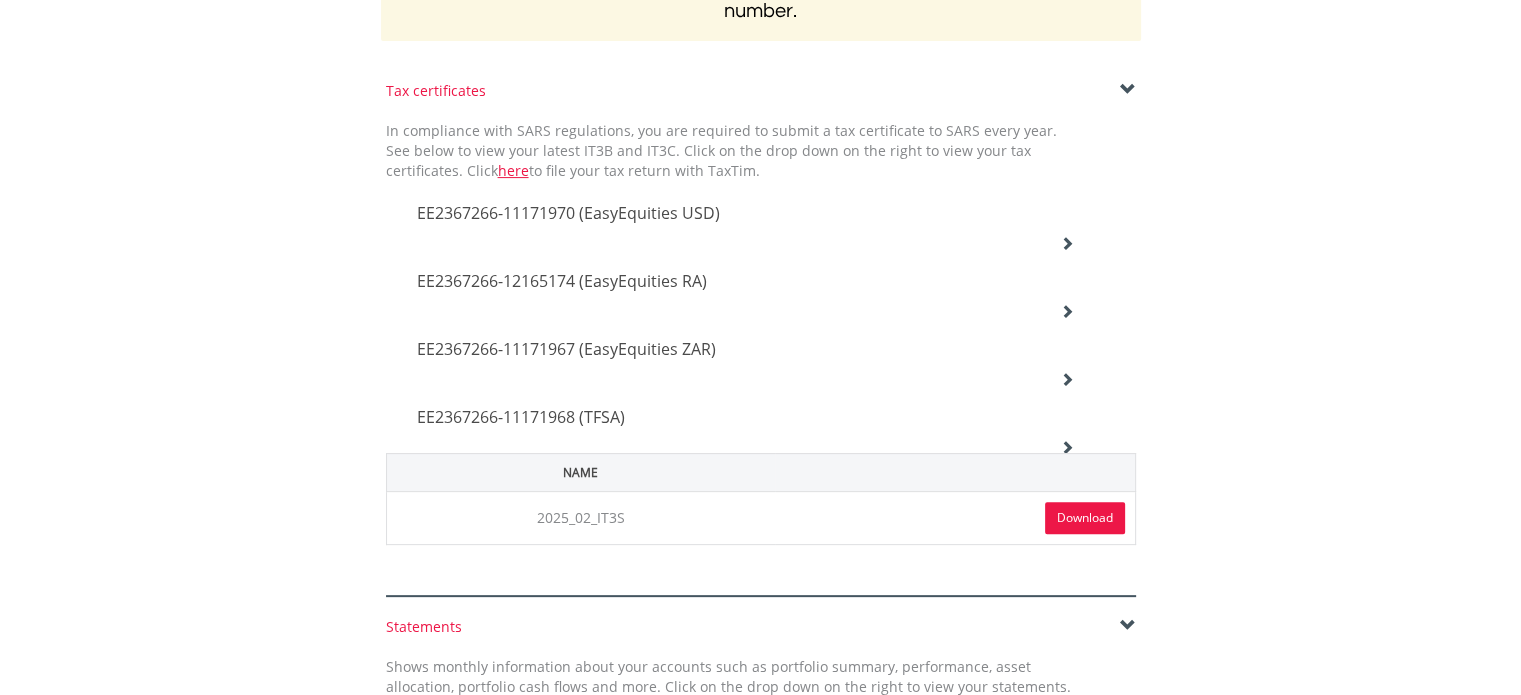 click at bounding box center [1067, 243] 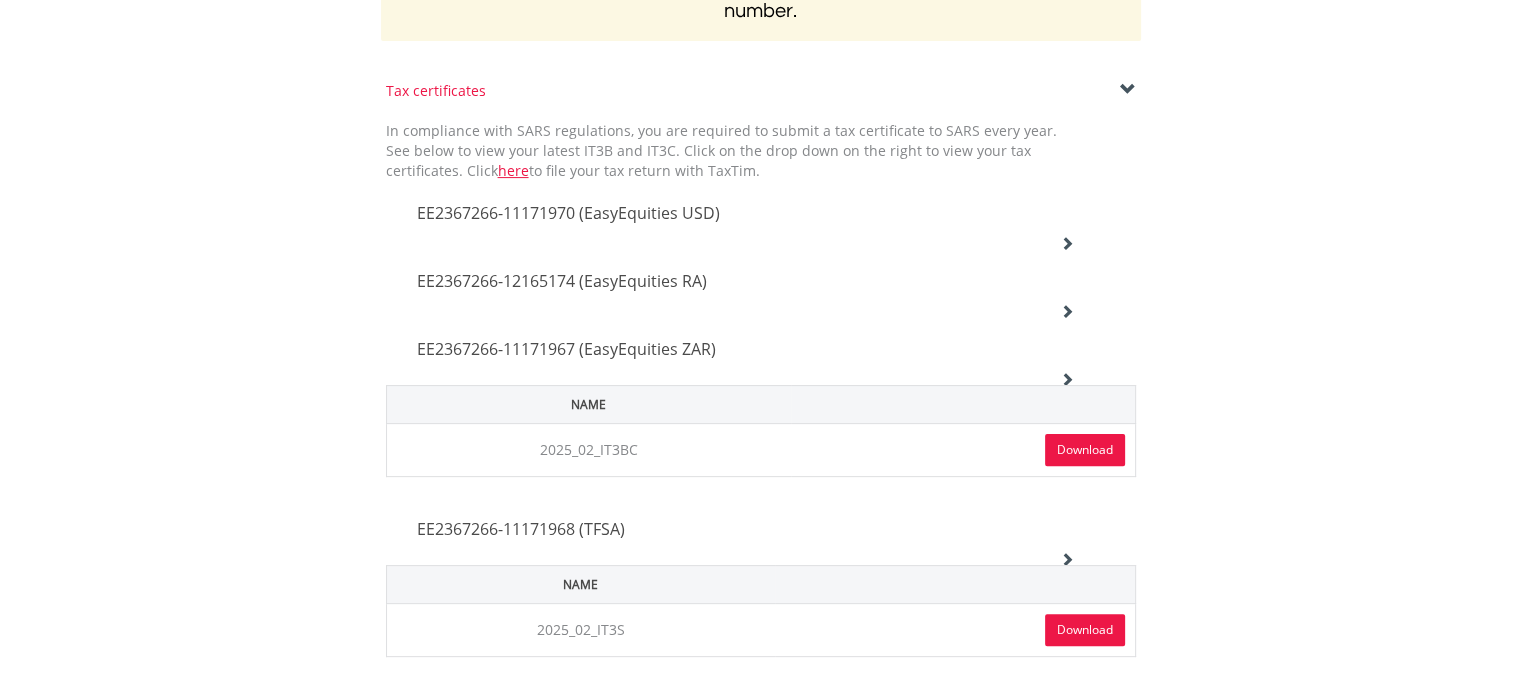 click at bounding box center [1067, 243] 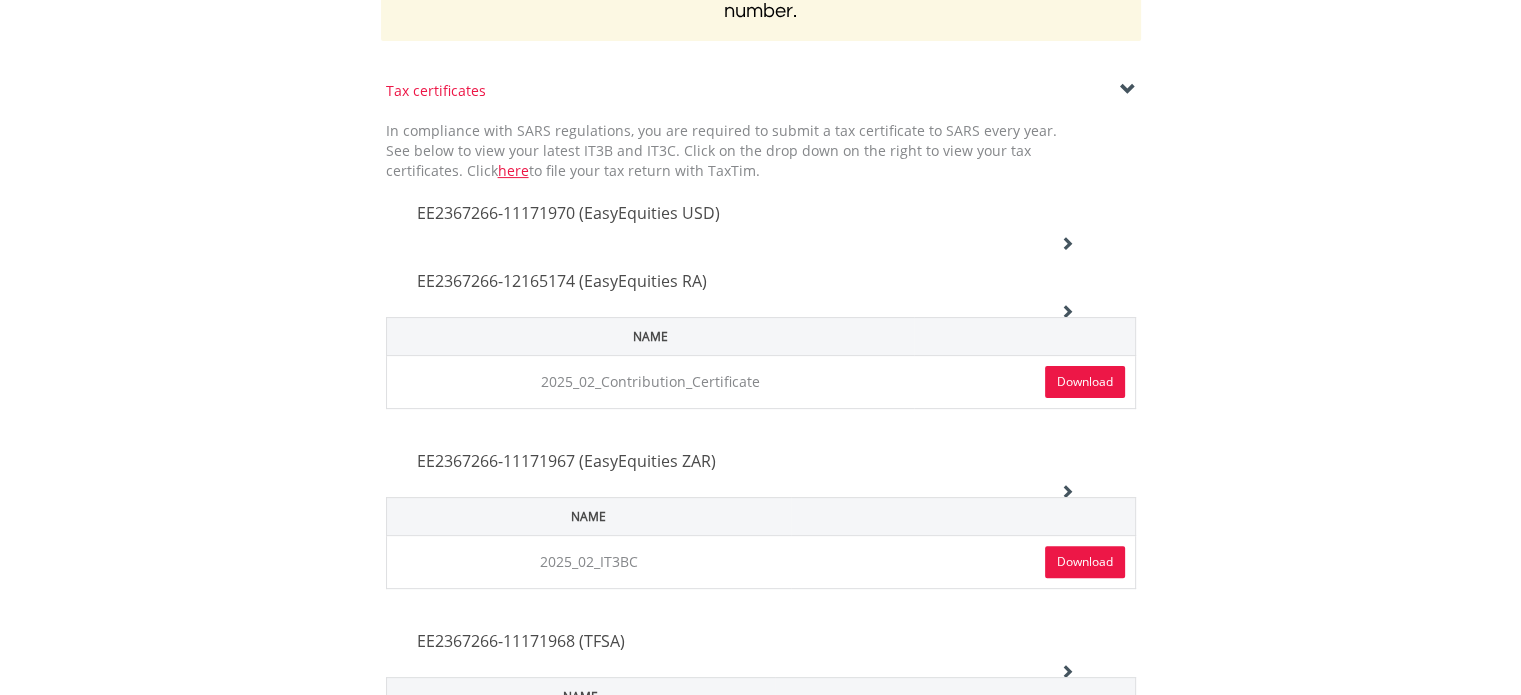 click at bounding box center [1067, 243] 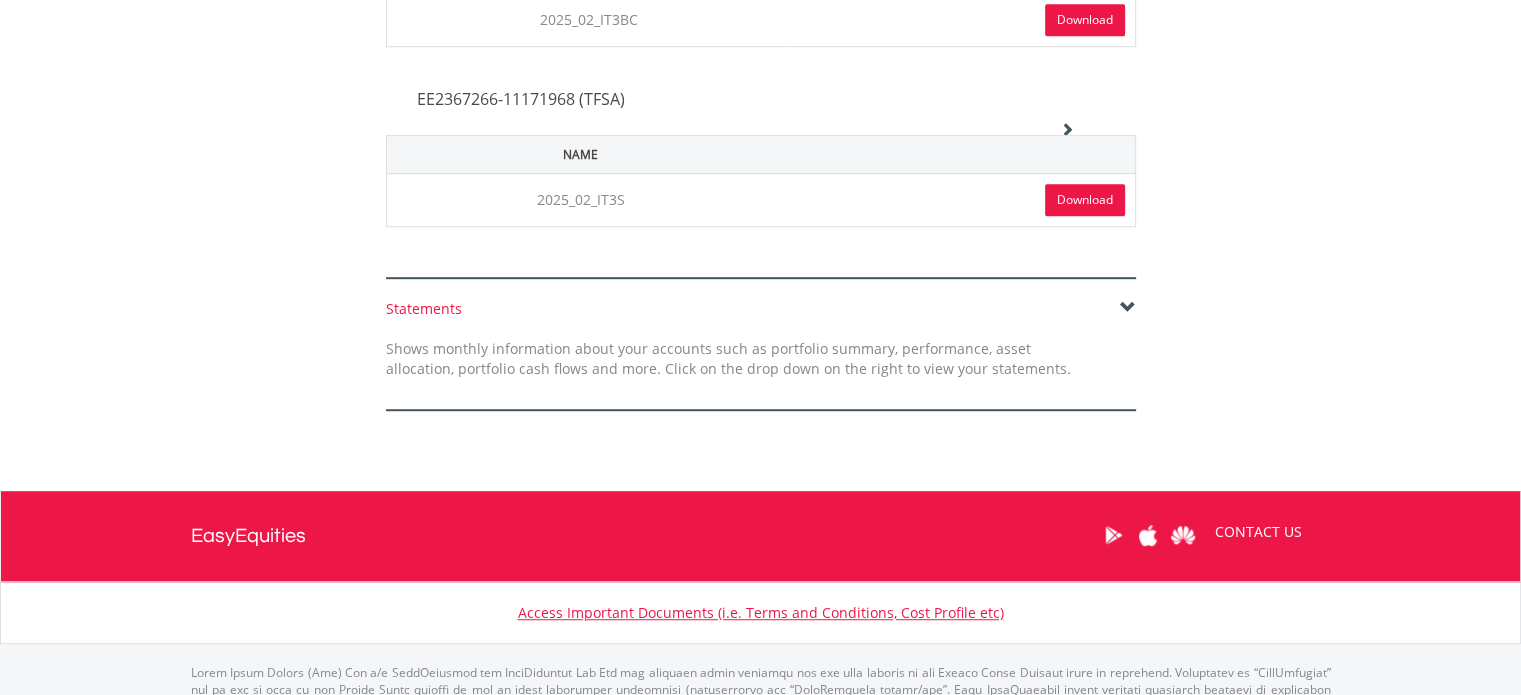 scroll, scrollTop: 1200, scrollLeft: 0, axis: vertical 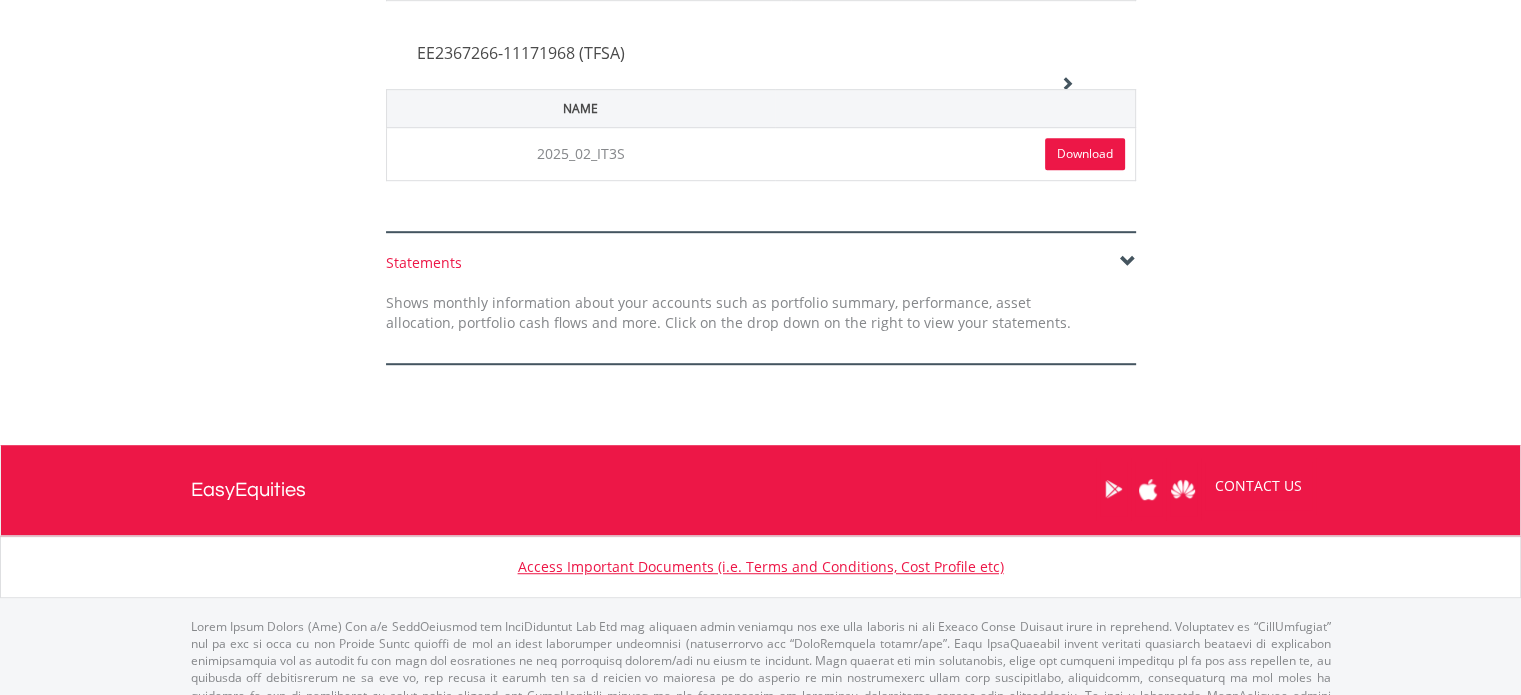 click at bounding box center (1128, 262) 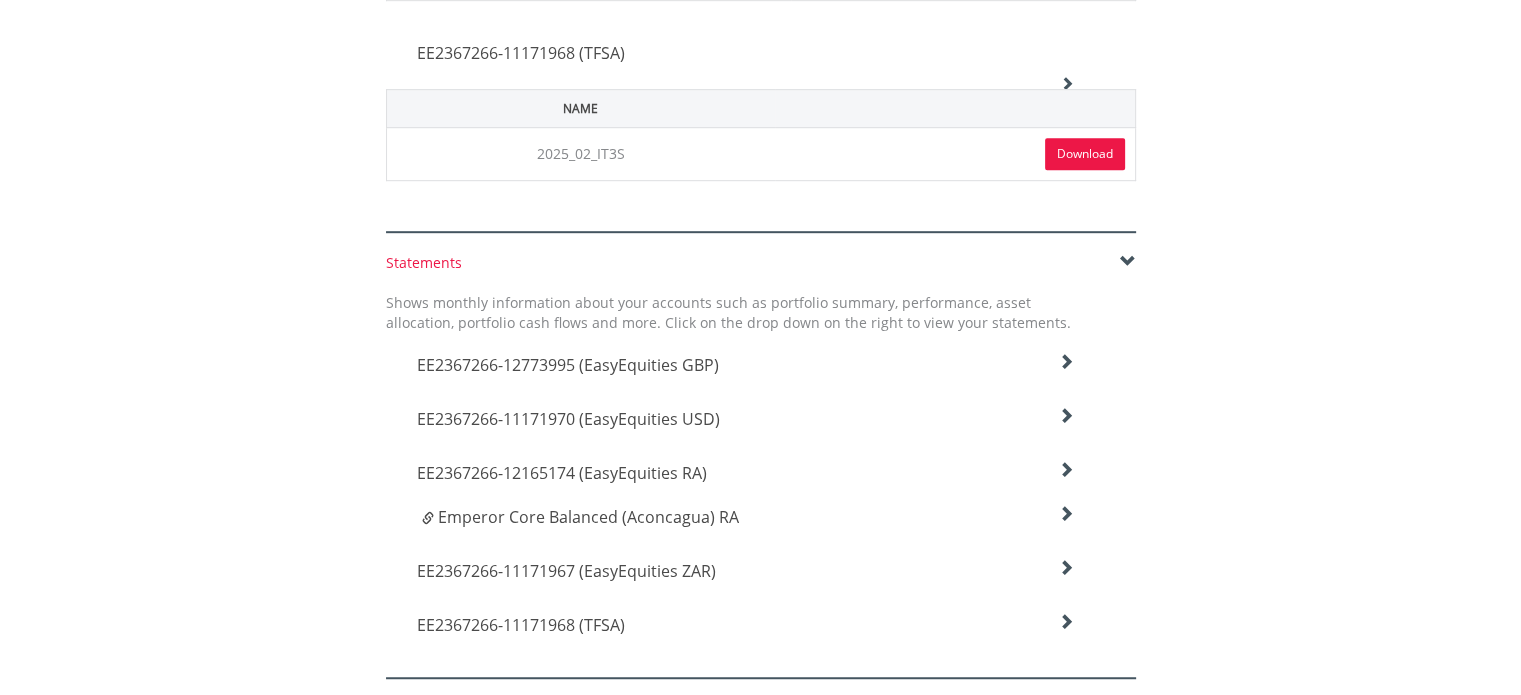 click at bounding box center [1066, 362] 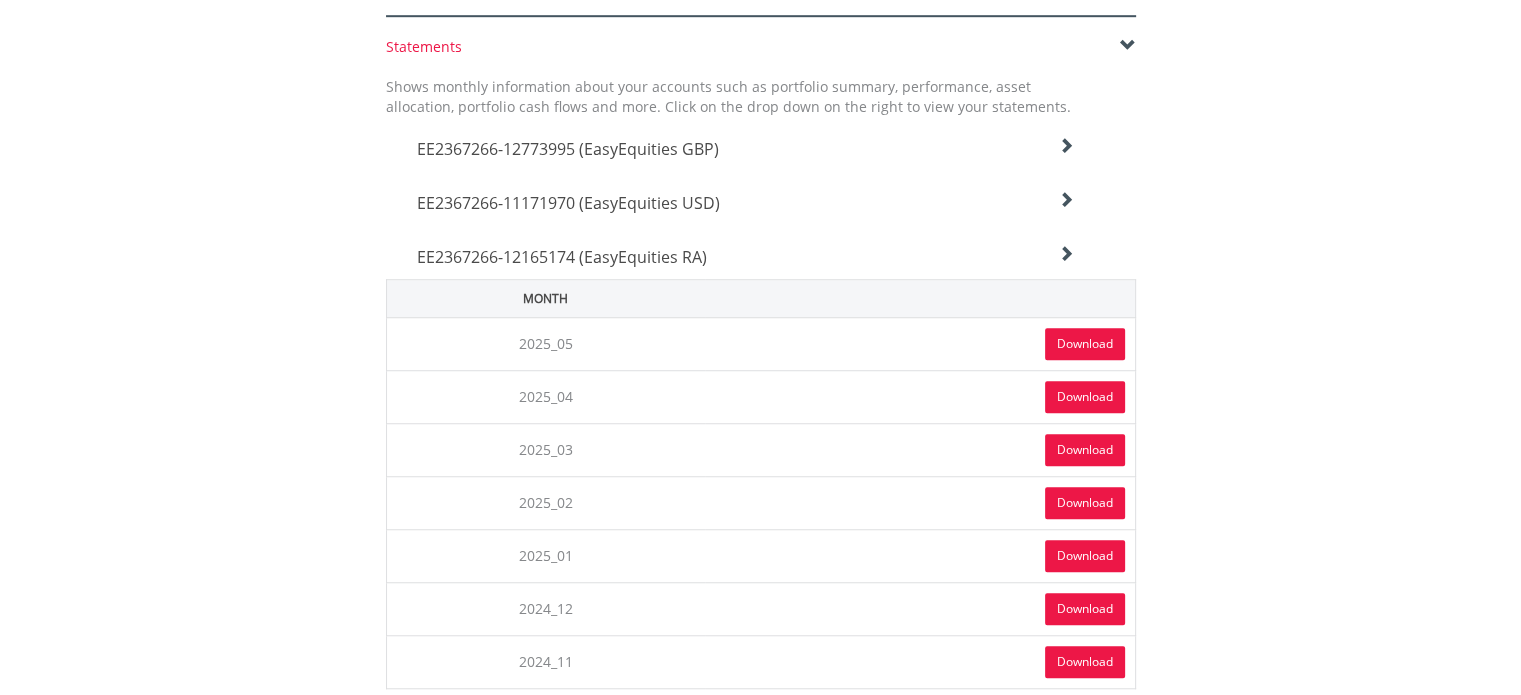 scroll, scrollTop: 1400, scrollLeft: 0, axis: vertical 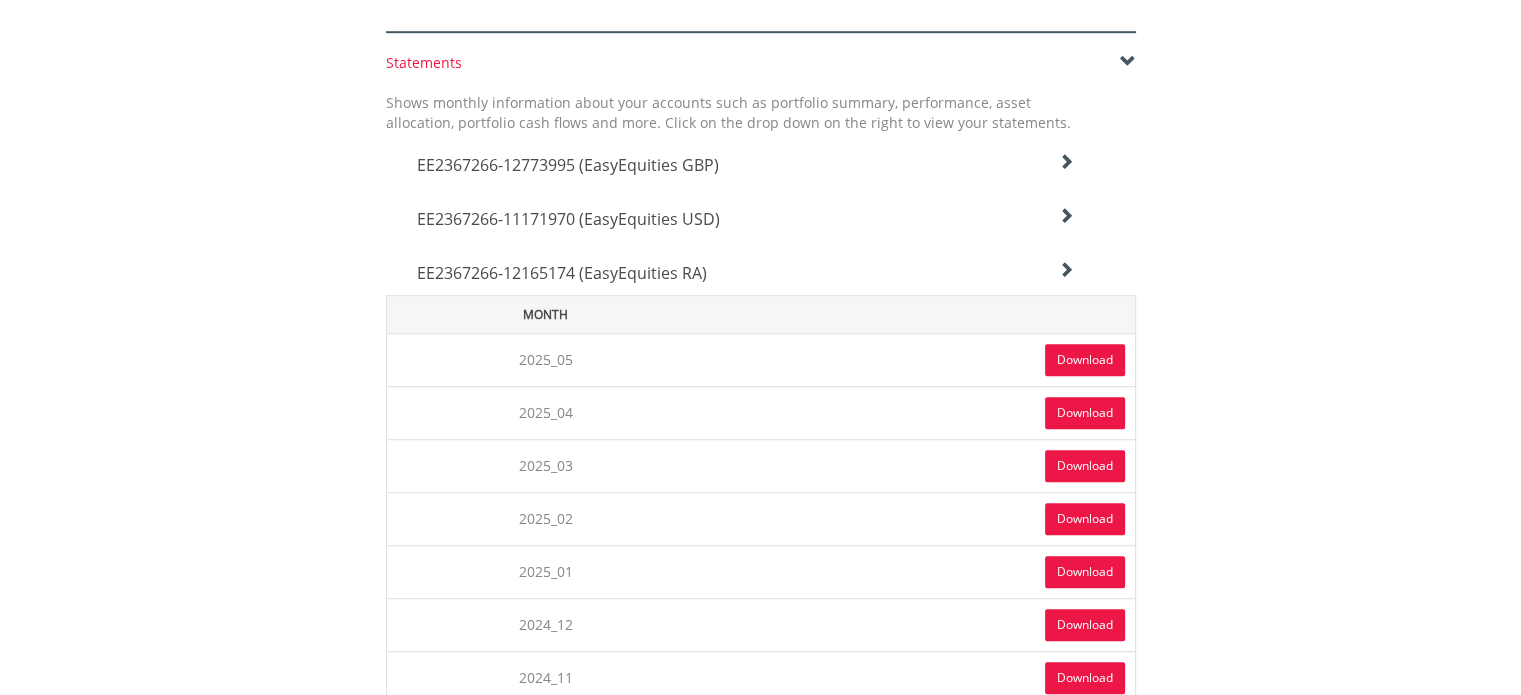 click at bounding box center [1066, 162] 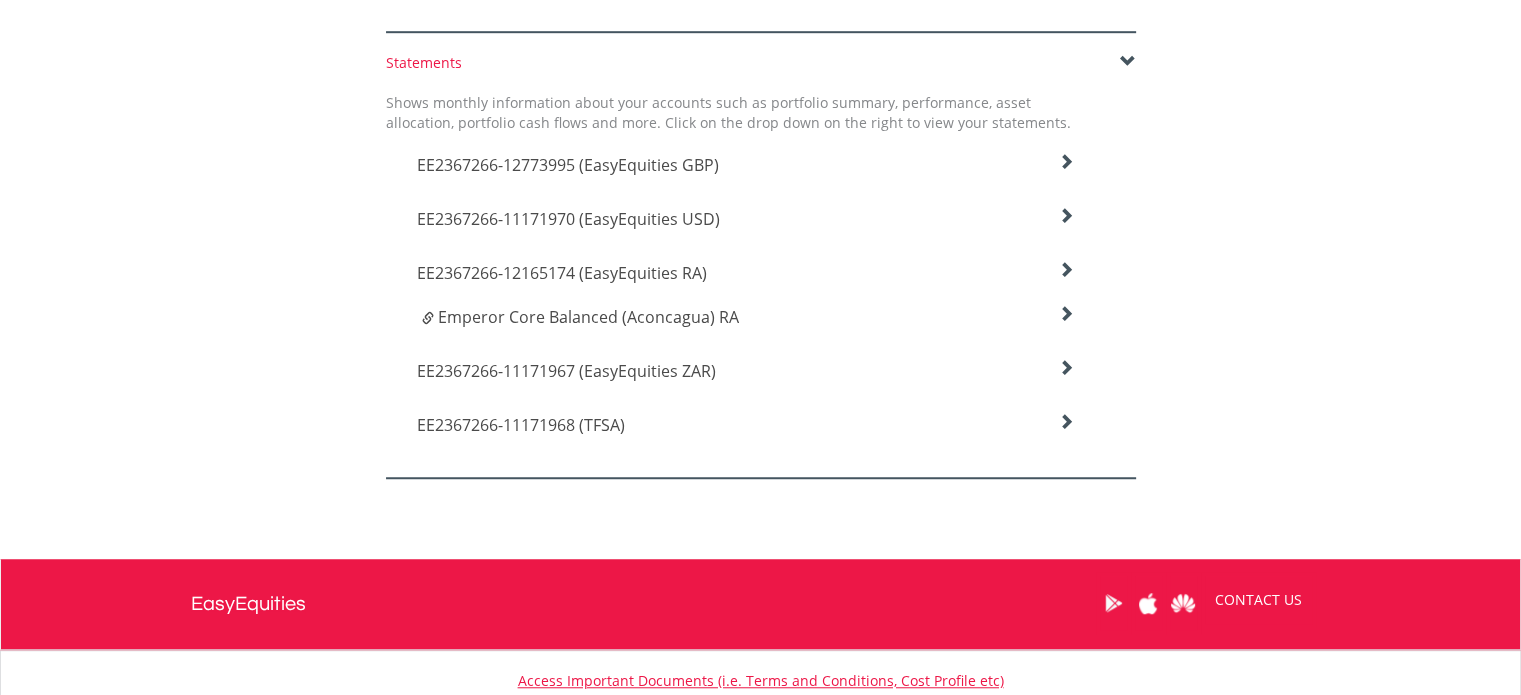 click on "Emperor Core Balanced (Aconcagua) RA" at bounding box center [588, 317] 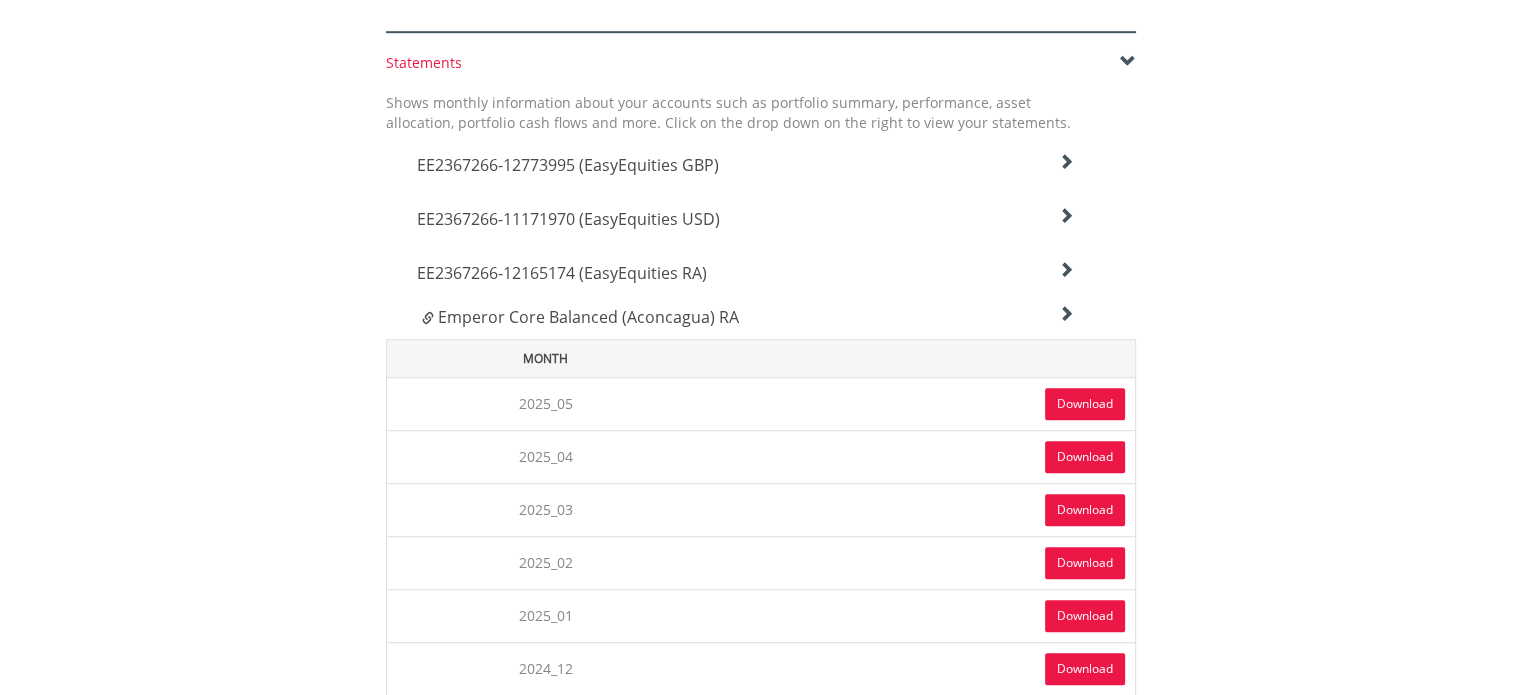 click on "Emperor Core Balanced (Aconcagua) RA" at bounding box center [588, 317] 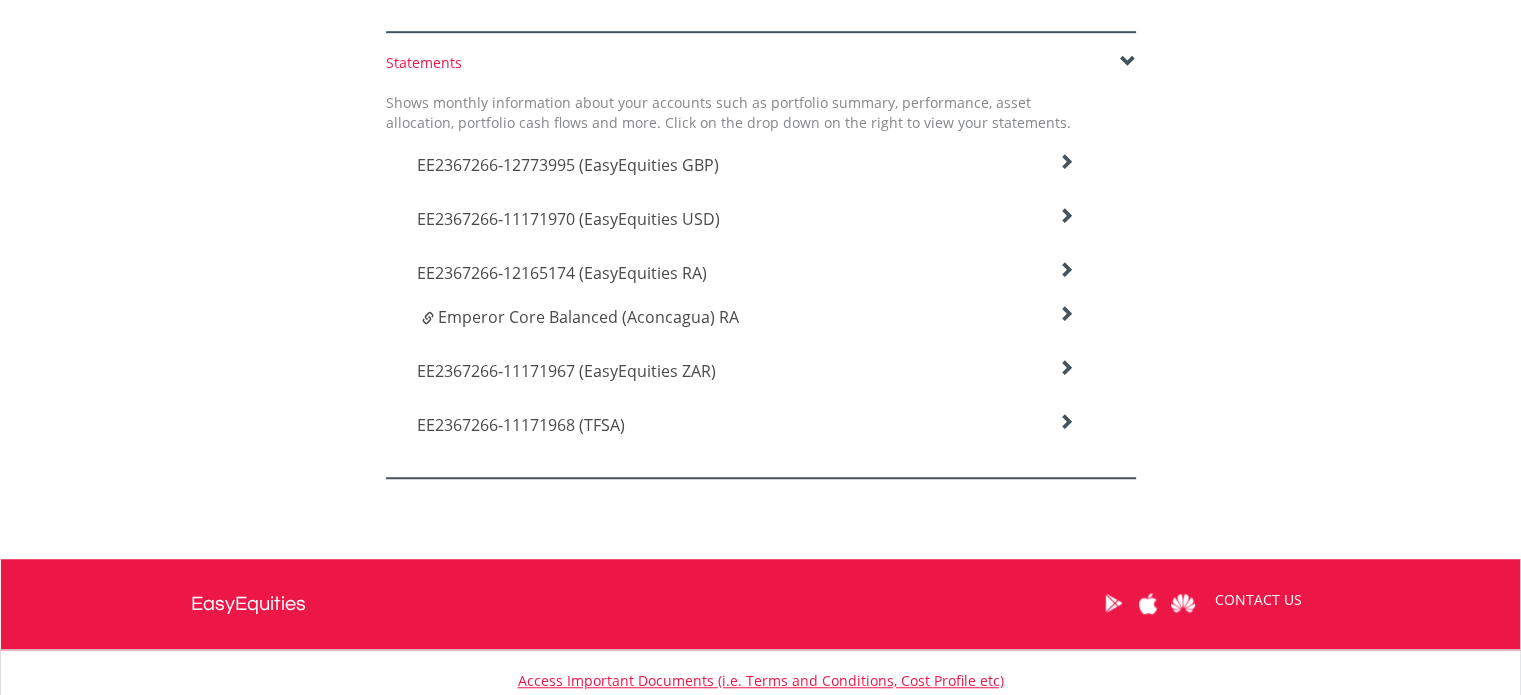 click on "EE2367266-12165174 (EasyEquities RA)" at bounding box center [568, 165] 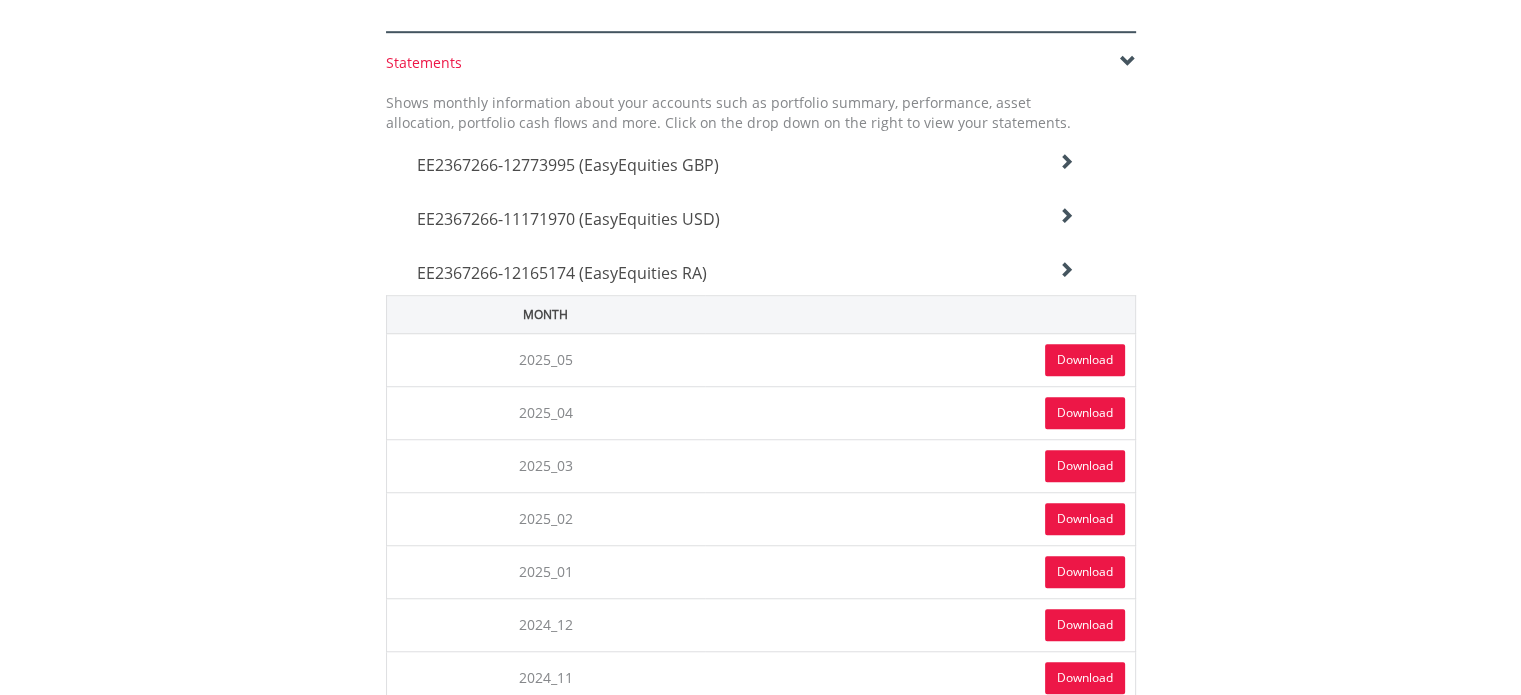 click on "EE2367266-12165174 (EasyEquities RA)" at bounding box center (568, 165) 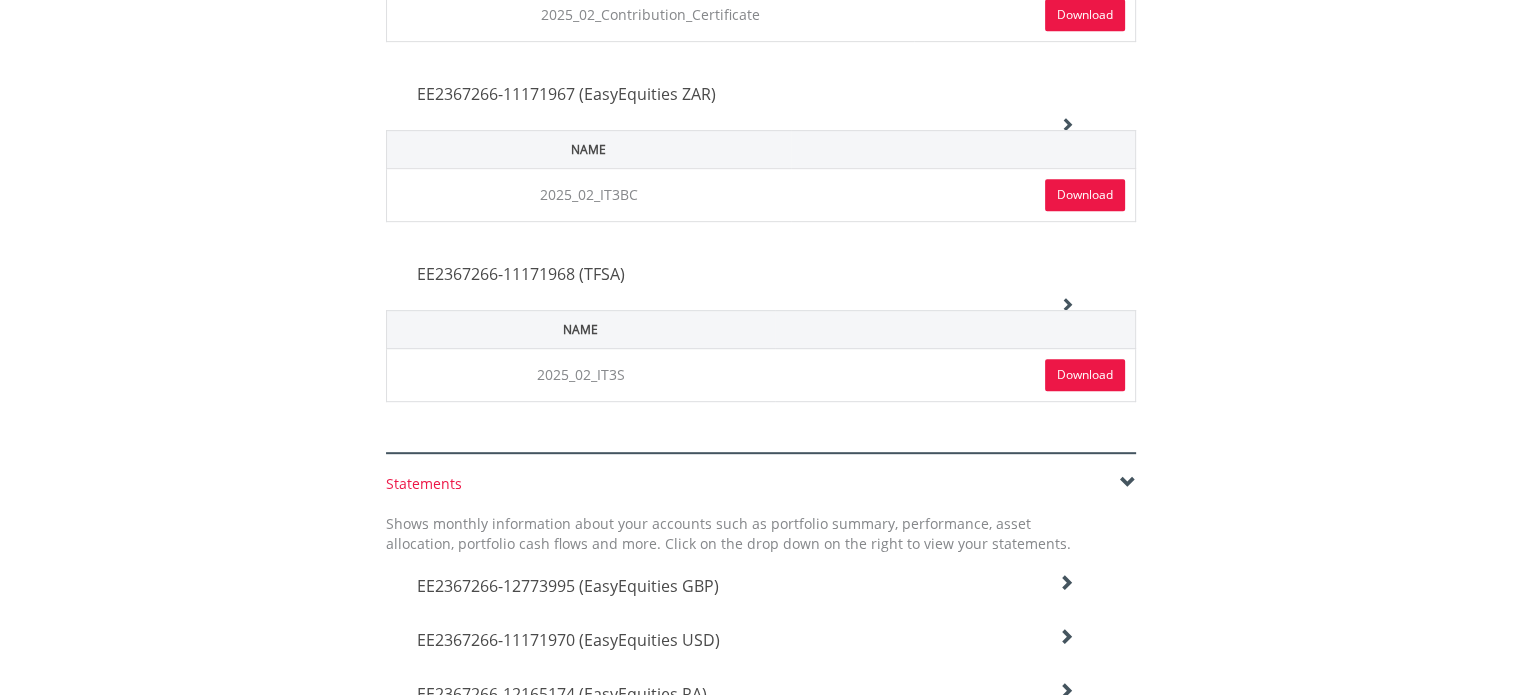 scroll, scrollTop: 1100, scrollLeft: 0, axis: vertical 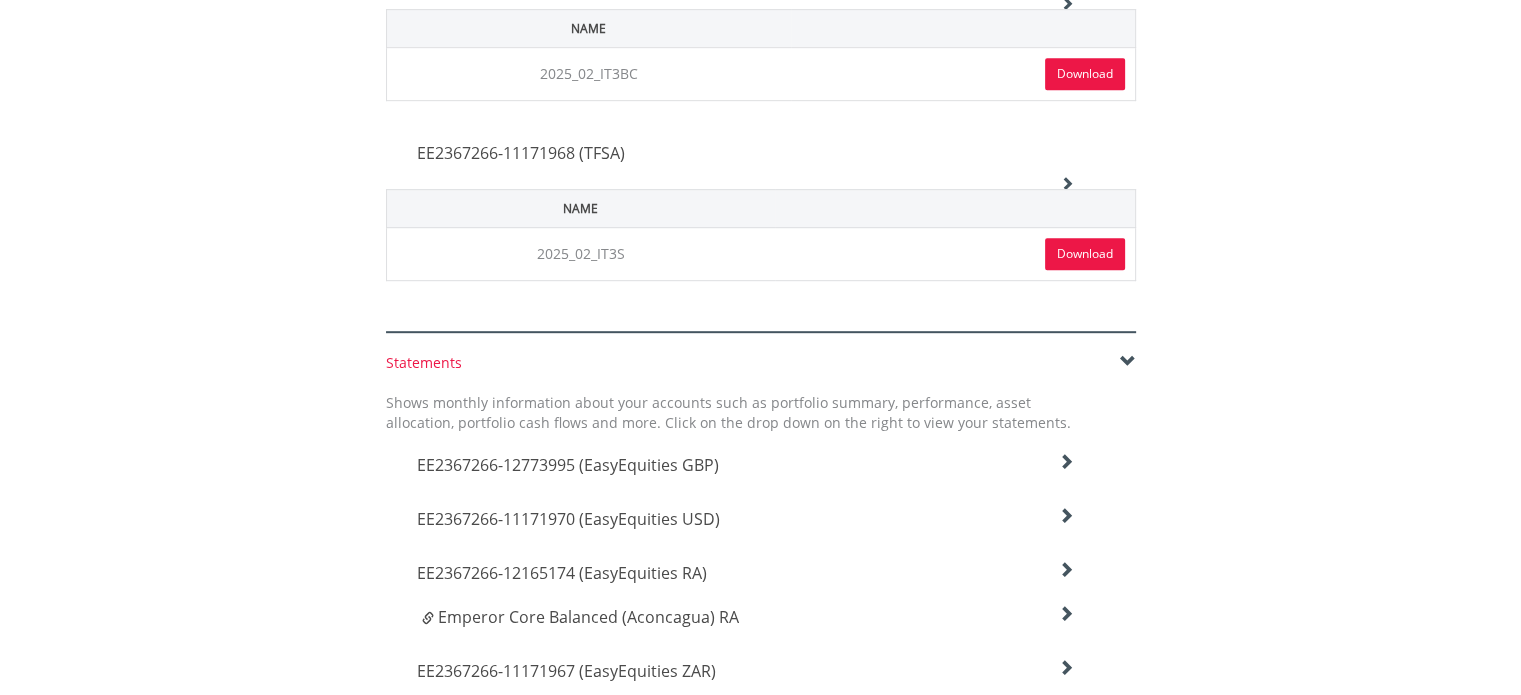 click on "Statements" at bounding box center (761, 363) 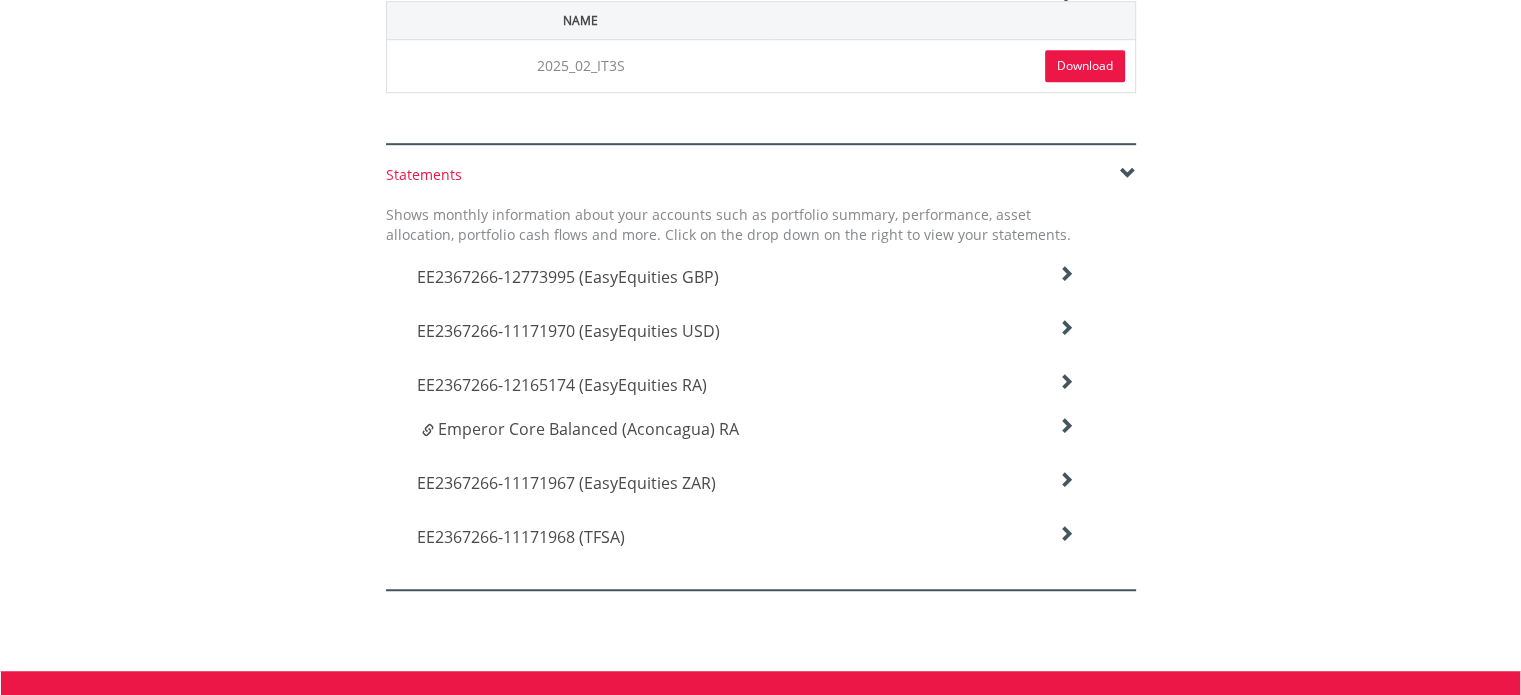 scroll, scrollTop: 1300, scrollLeft: 0, axis: vertical 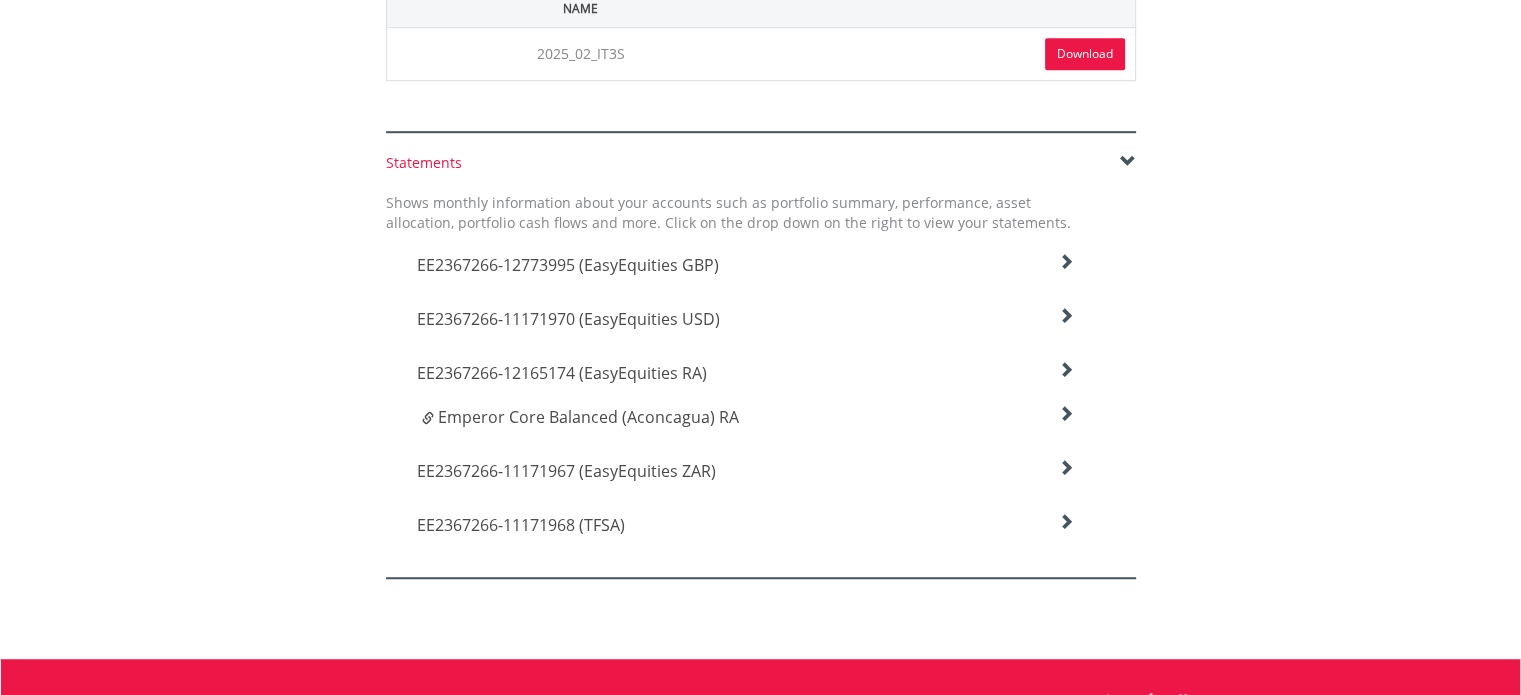 click at bounding box center (1066, 262) 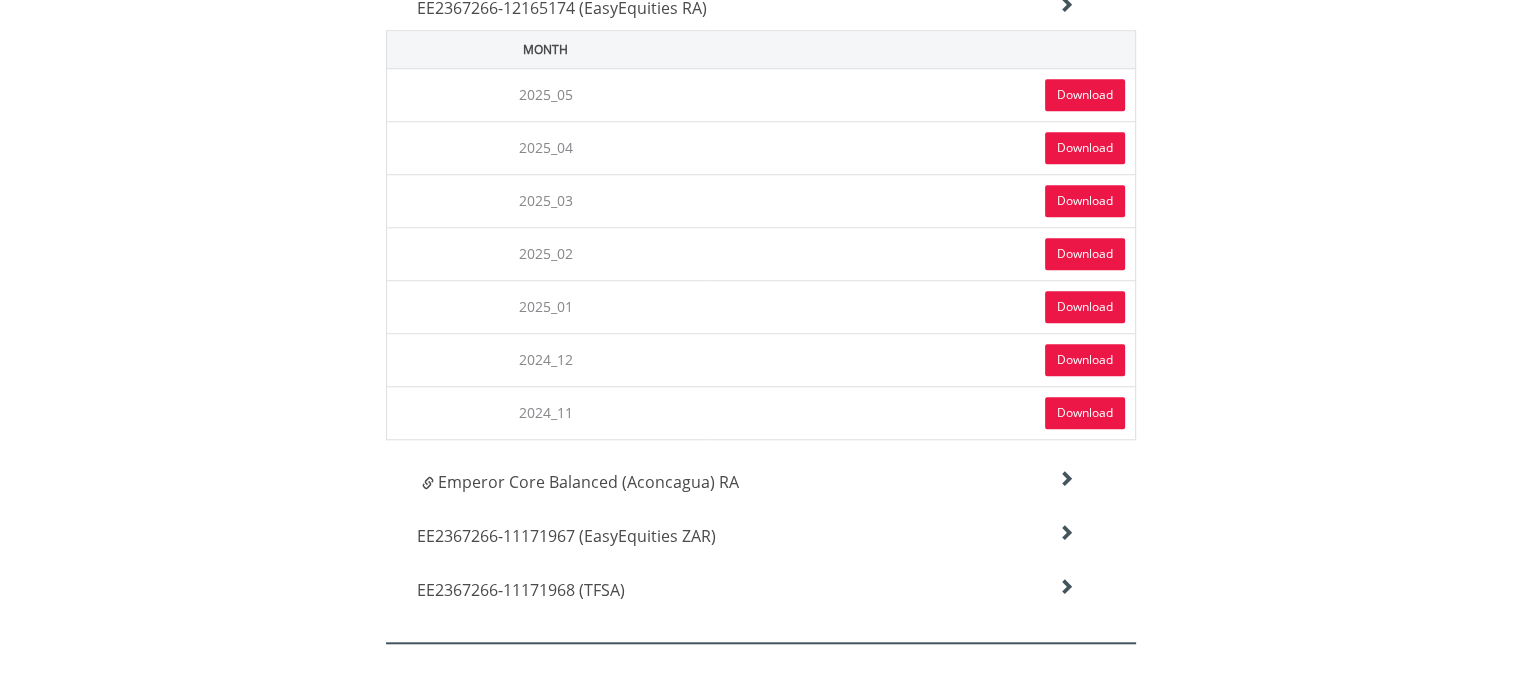 scroll, scrollTop: 1700, scrollLeft: 0, axis: vertical 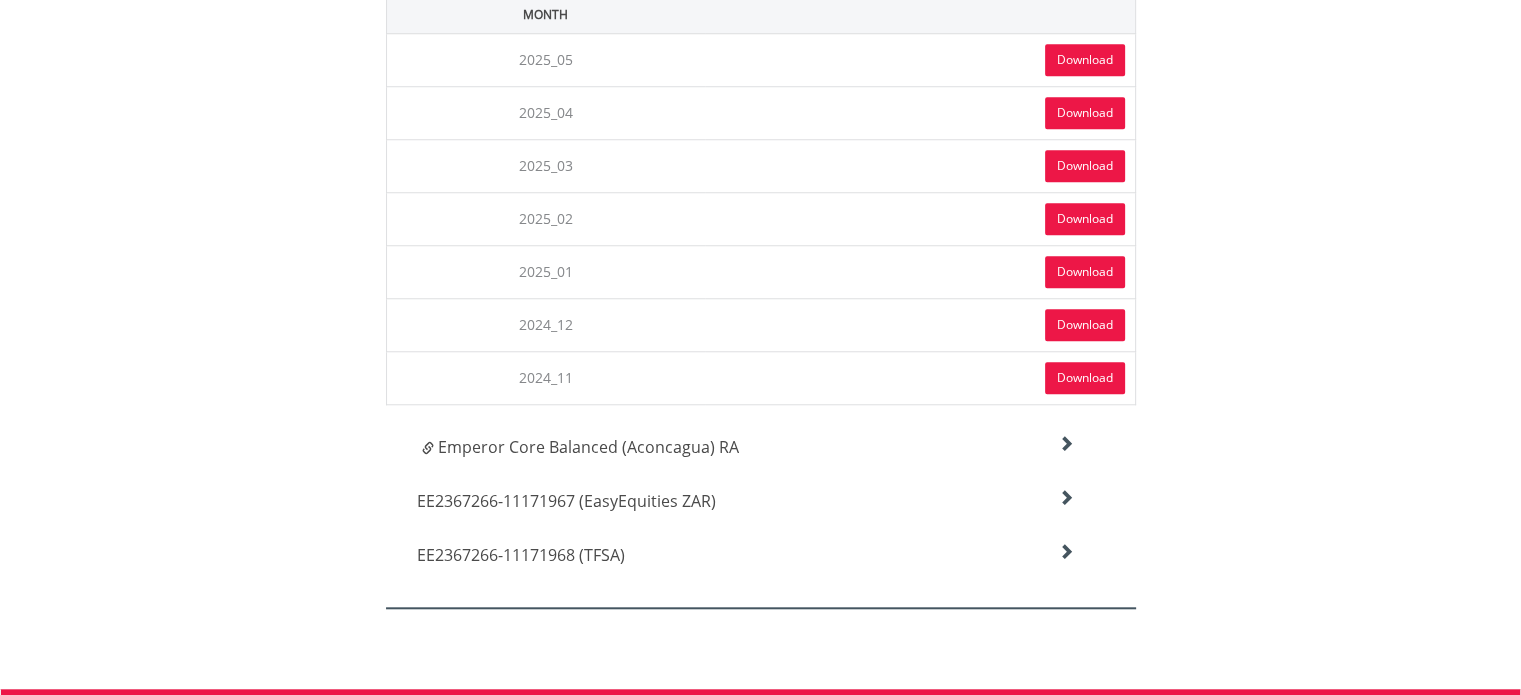 click at bounding box center [1066, 444] 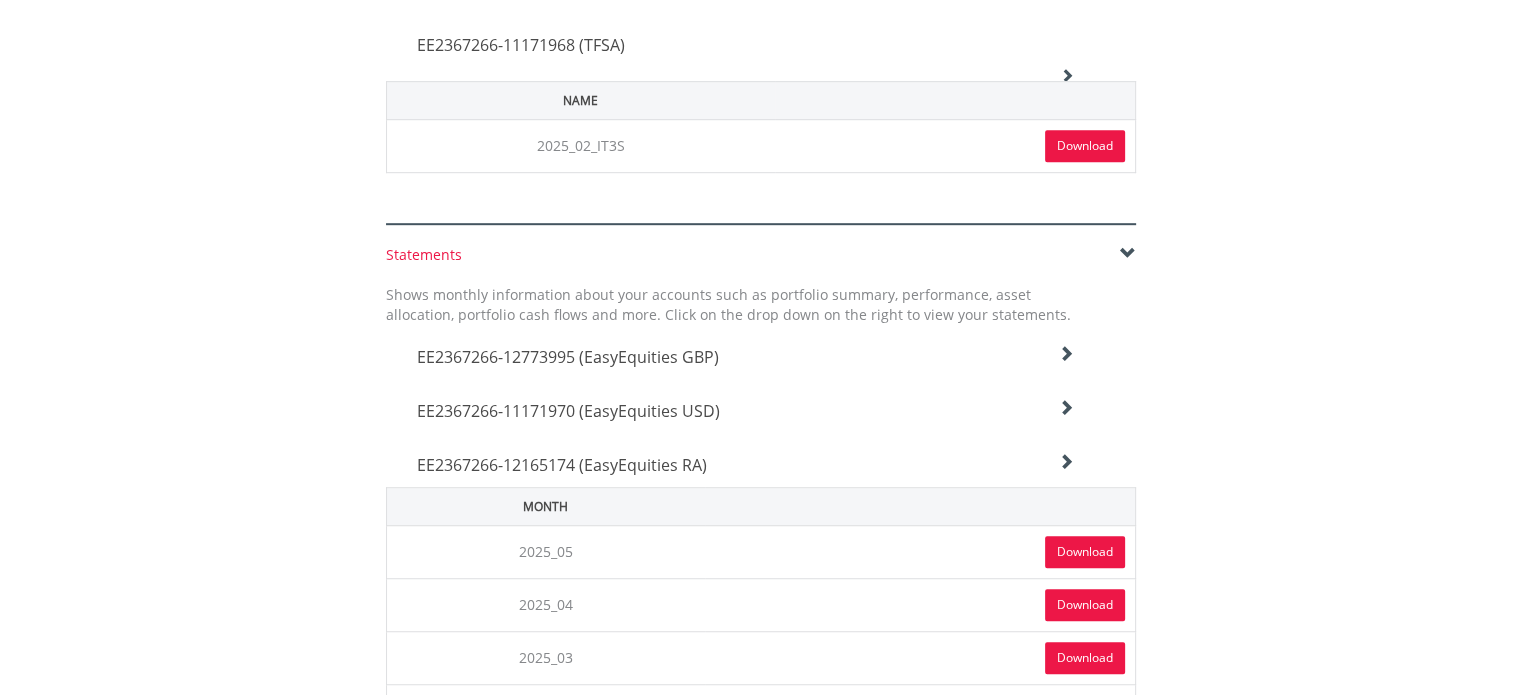 scroll, scrollTop: 1190, scrollLeft: 0, axis: vertical 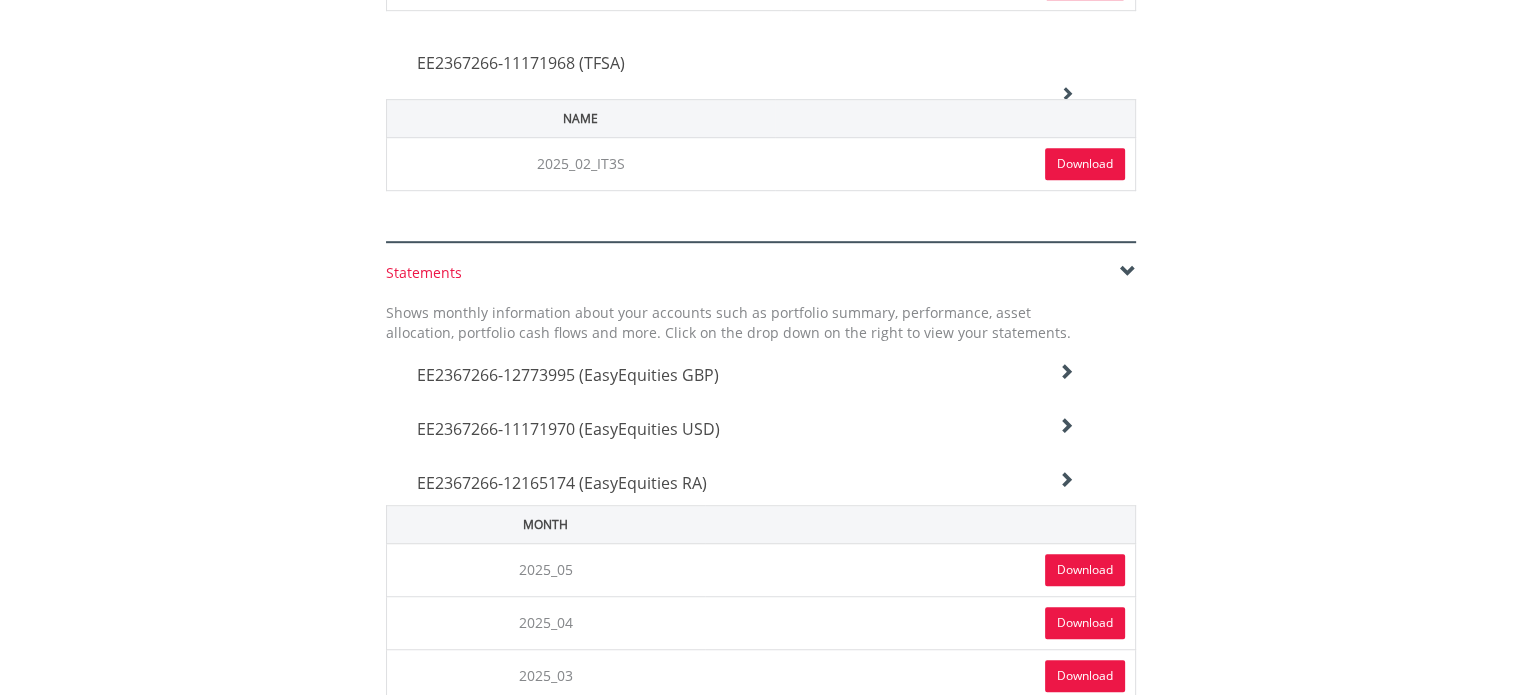 click at bounding box center (1066, 372) 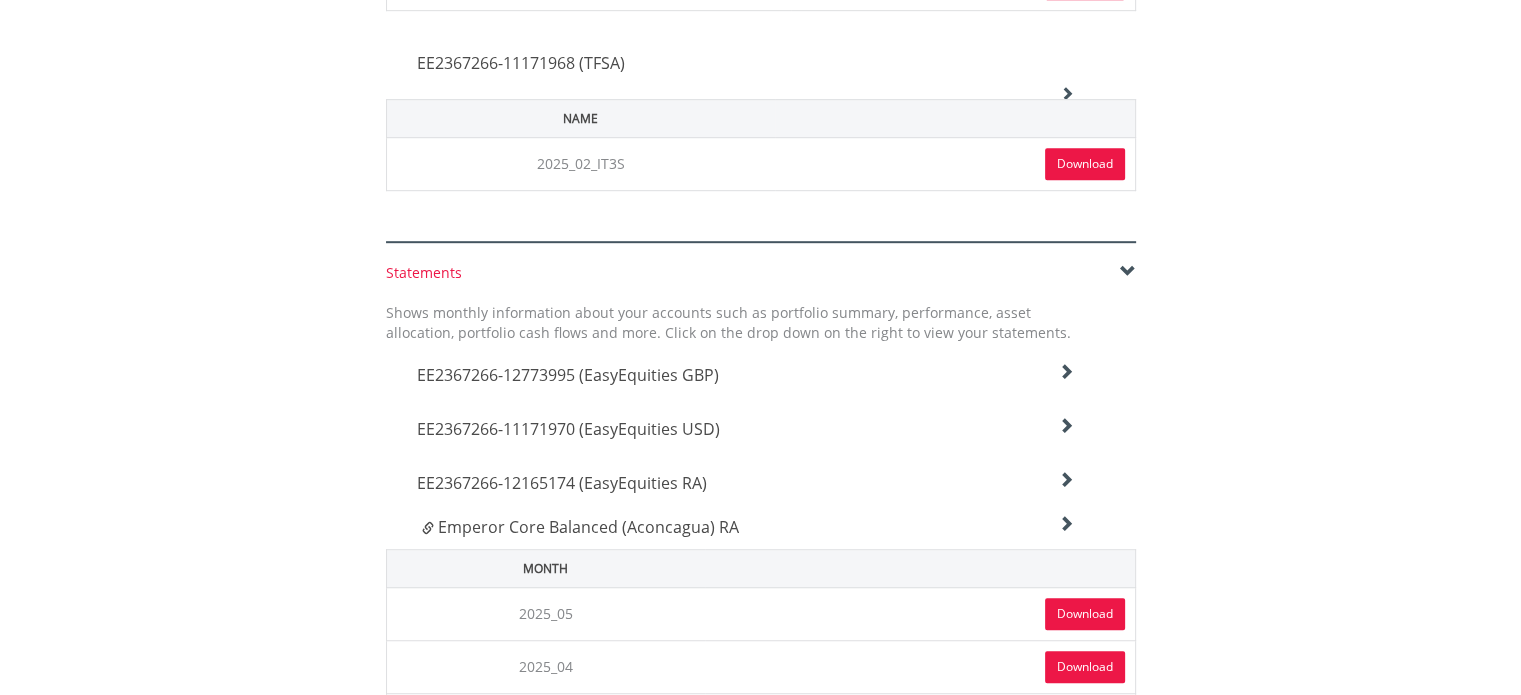 click at bounding box center (1066, 524) 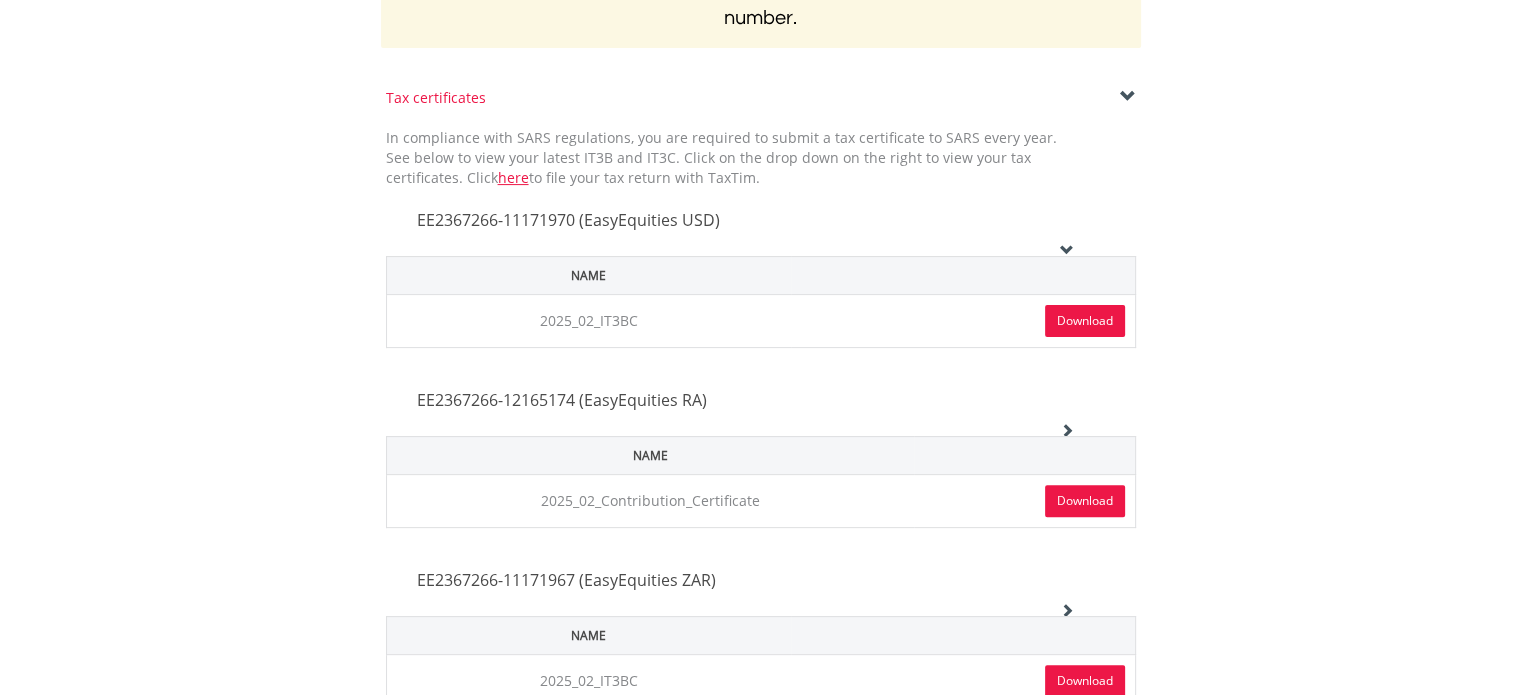 scroll, scrollTop: 490, scrollLeft: 0, axis: vertical 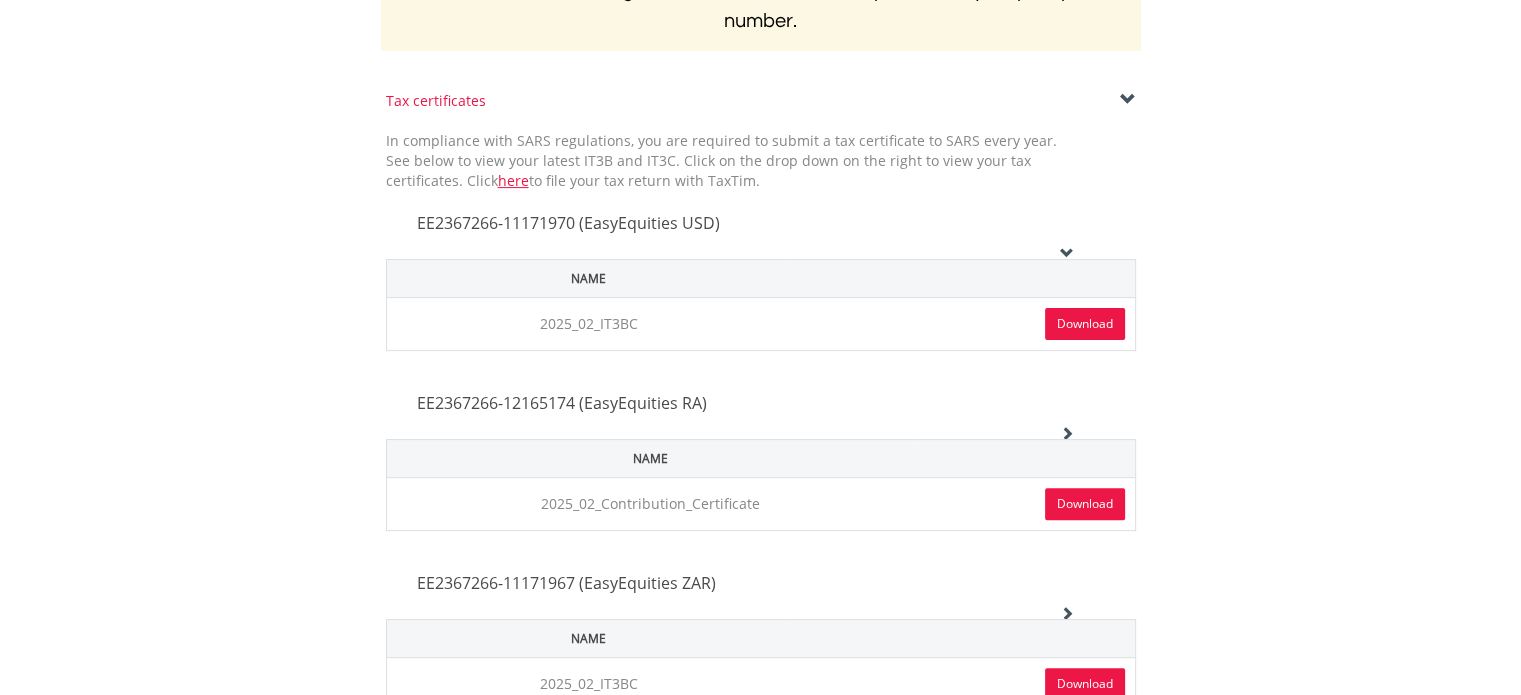 click on "Tax certificates" at bounding box center [761, 101] 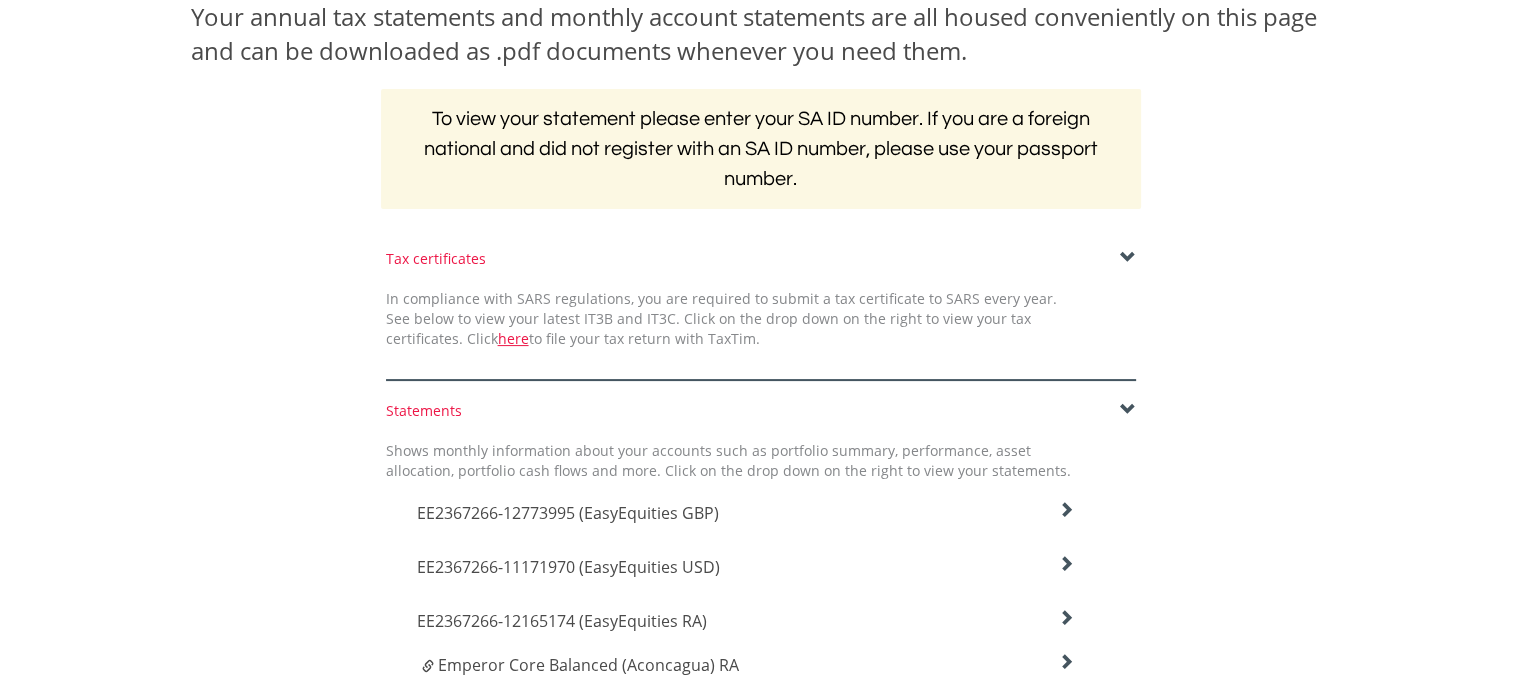 scroll, scrollTop: 330, scrollLeft: 0, axis: vertical 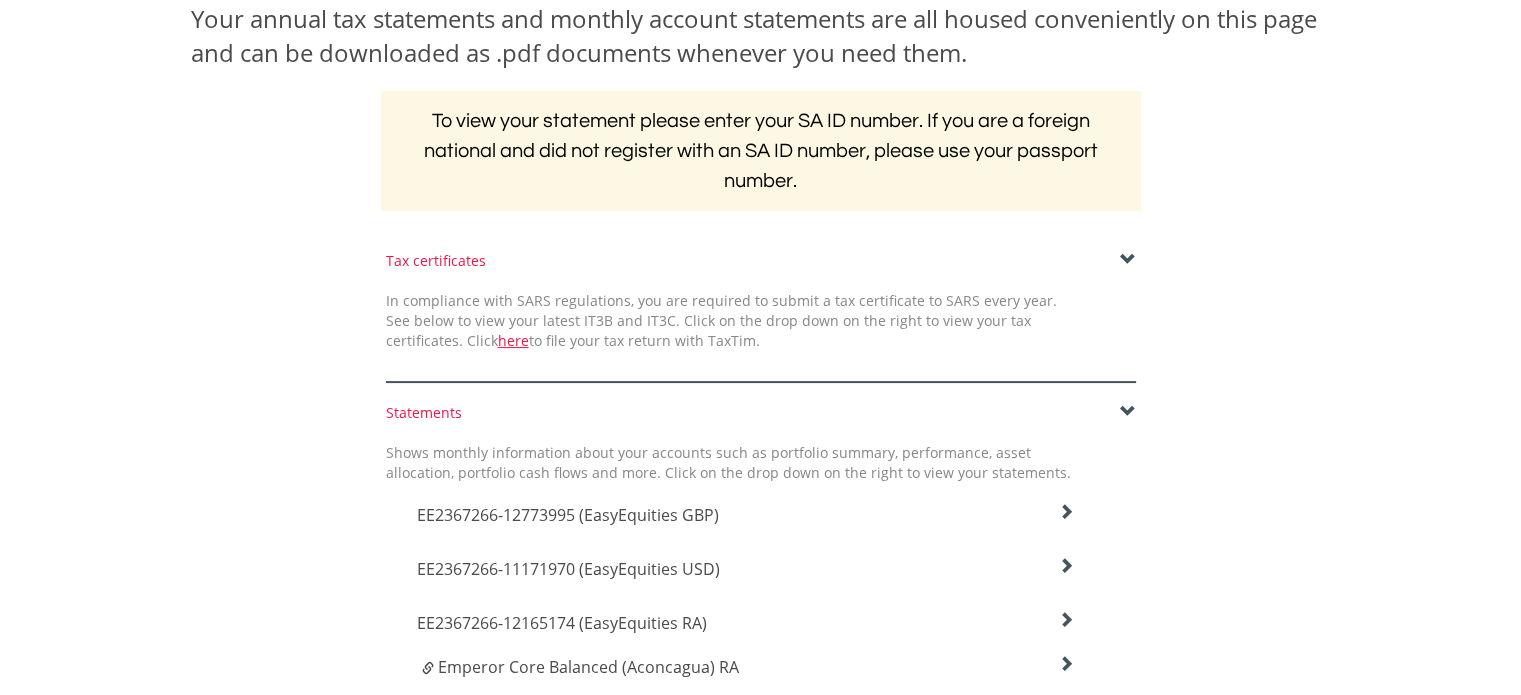 click at bounding box center (1128, 412) 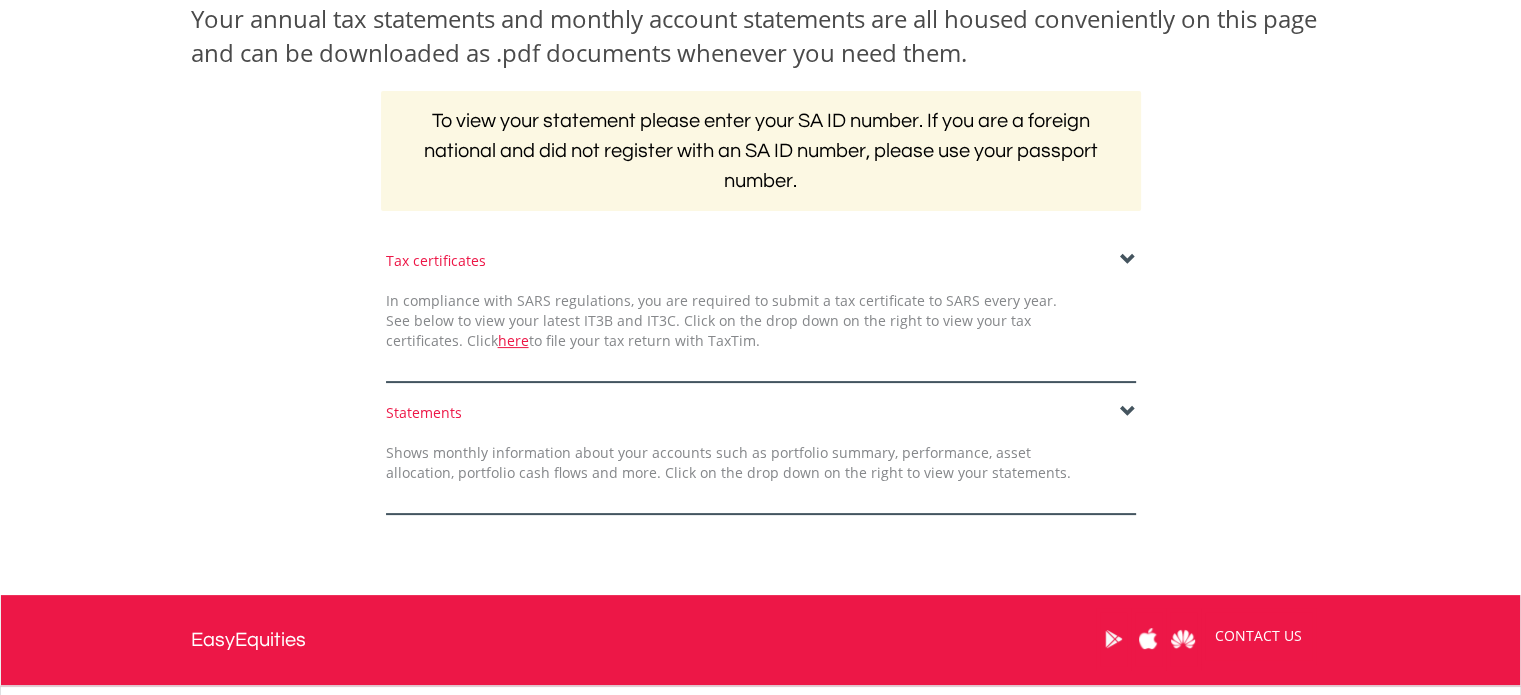 click at bounding box center (1128, 260) 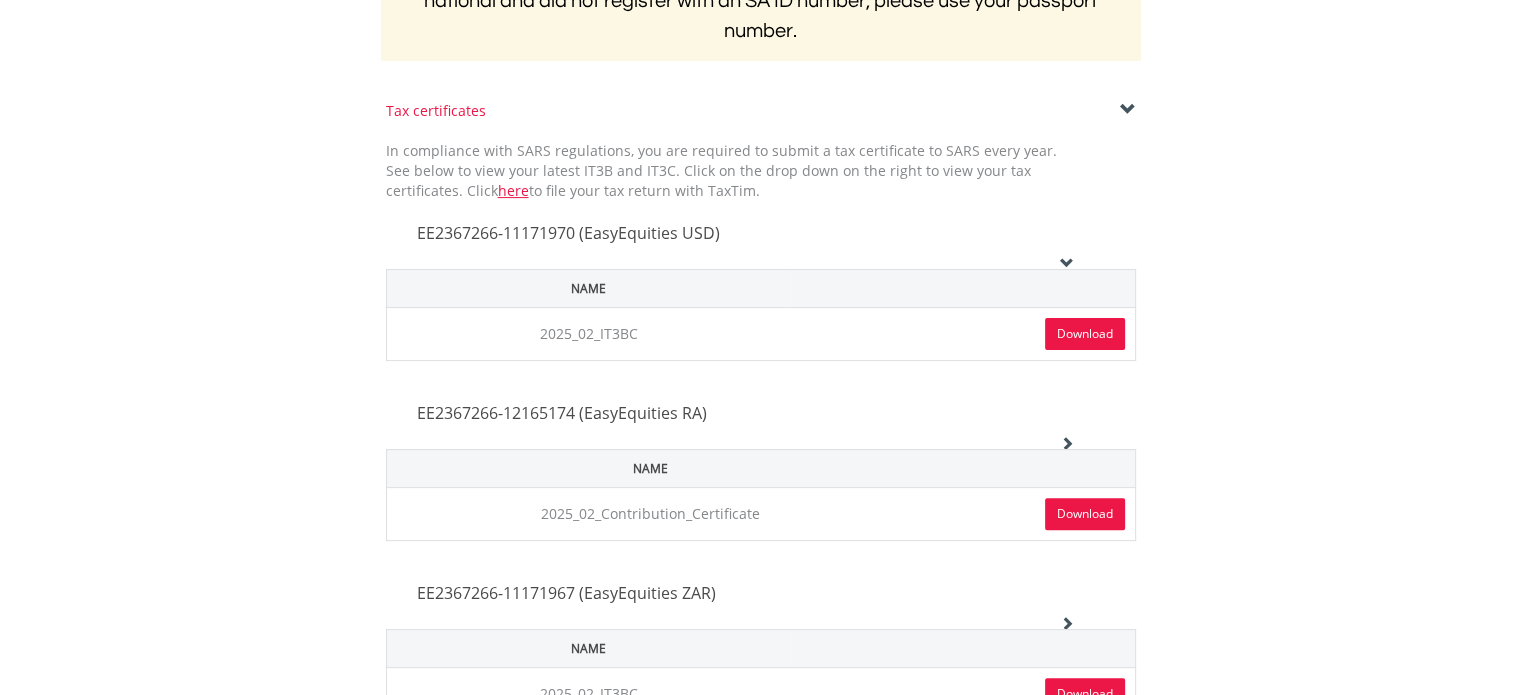 scroll, scrollTop: 530, scrollLeft: 0, axis: vertical 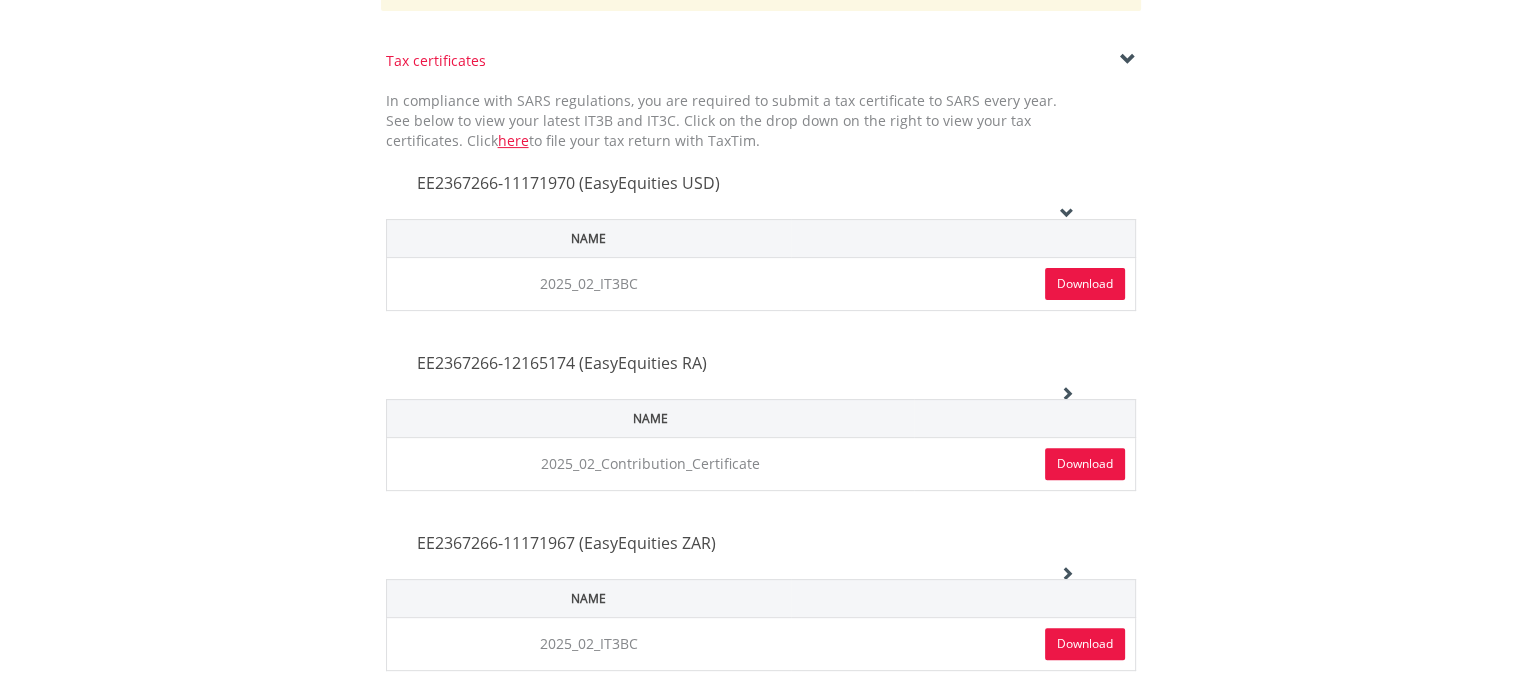 click on "Download" at bounding box center (1085, 464) 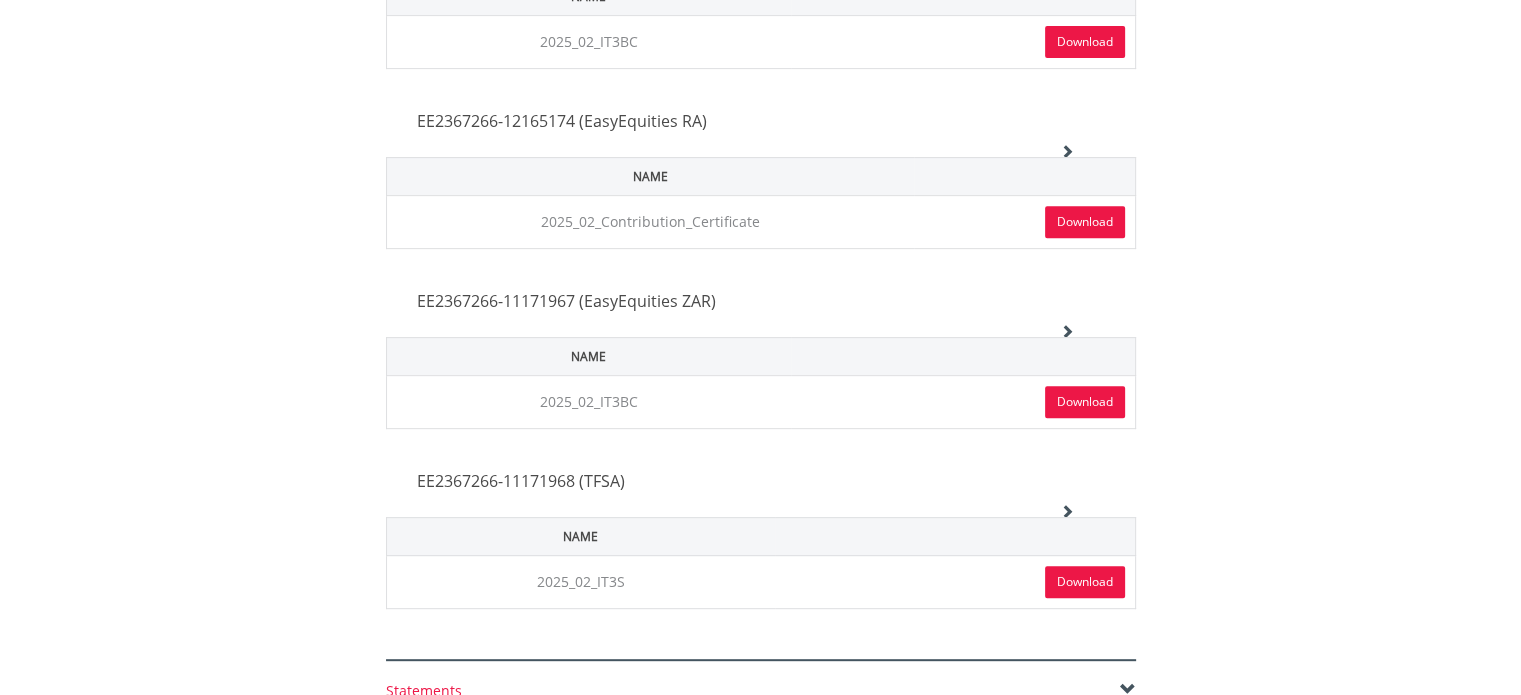 scroll, scrollTop: 830, scrollLeft: 0, axis: vertical 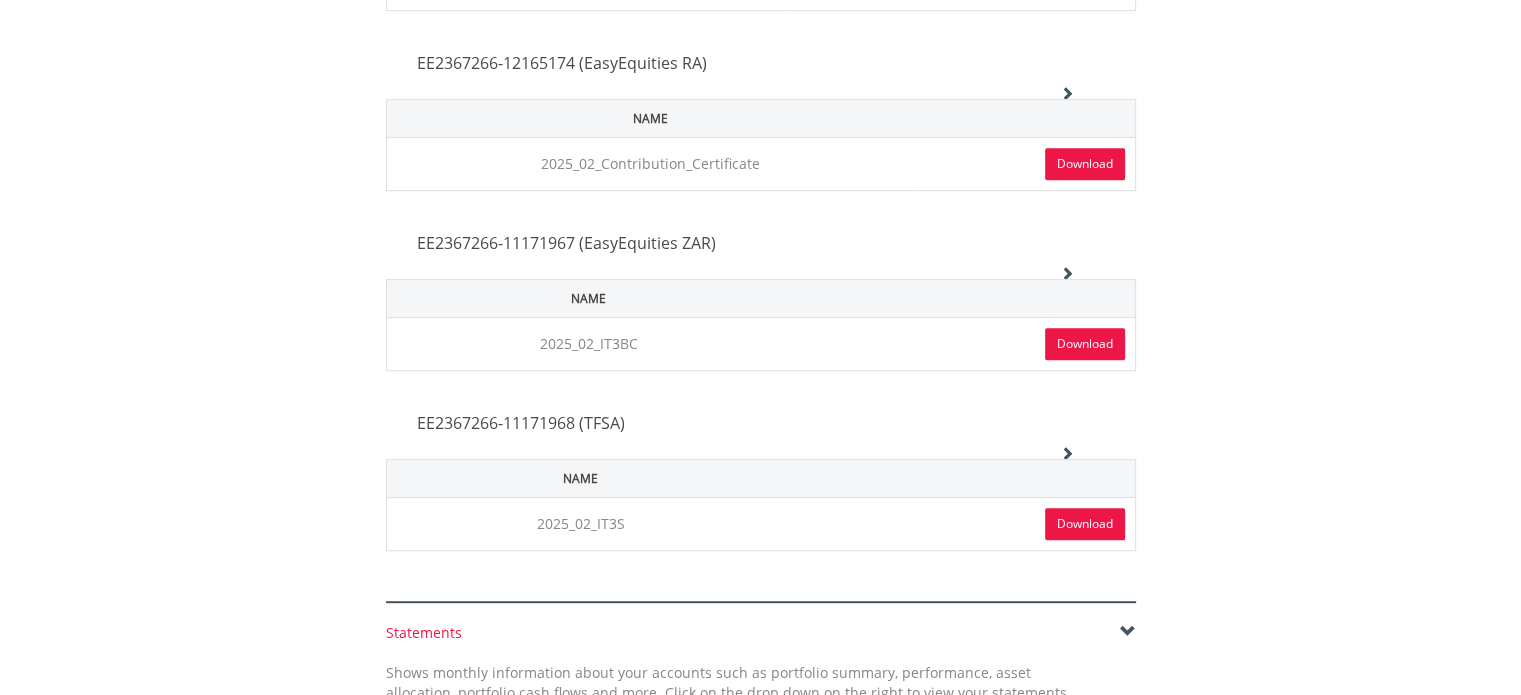 click on "Download" at bounding box center [1085, 524] 